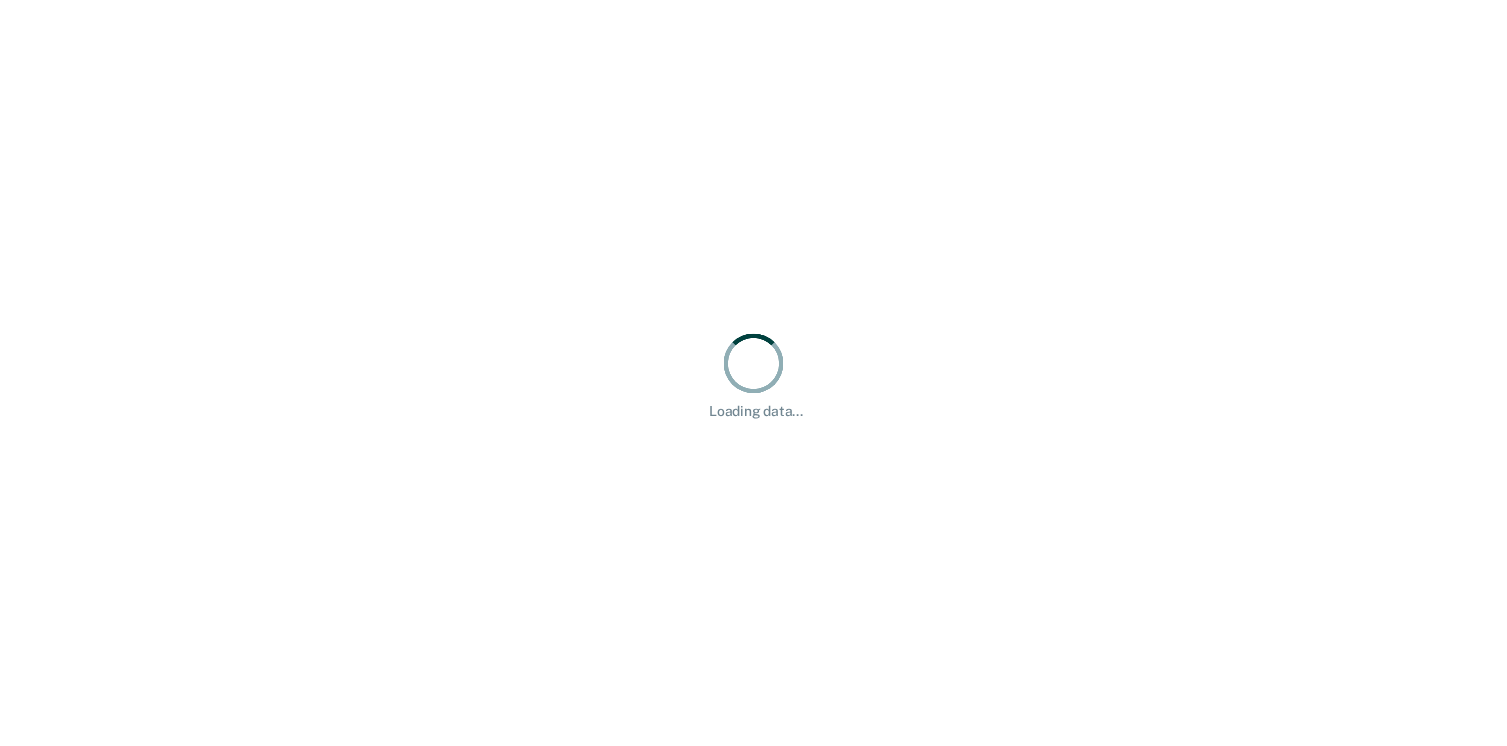 scroll, scrollTop: 0, scrollLeft: 0, axis: both 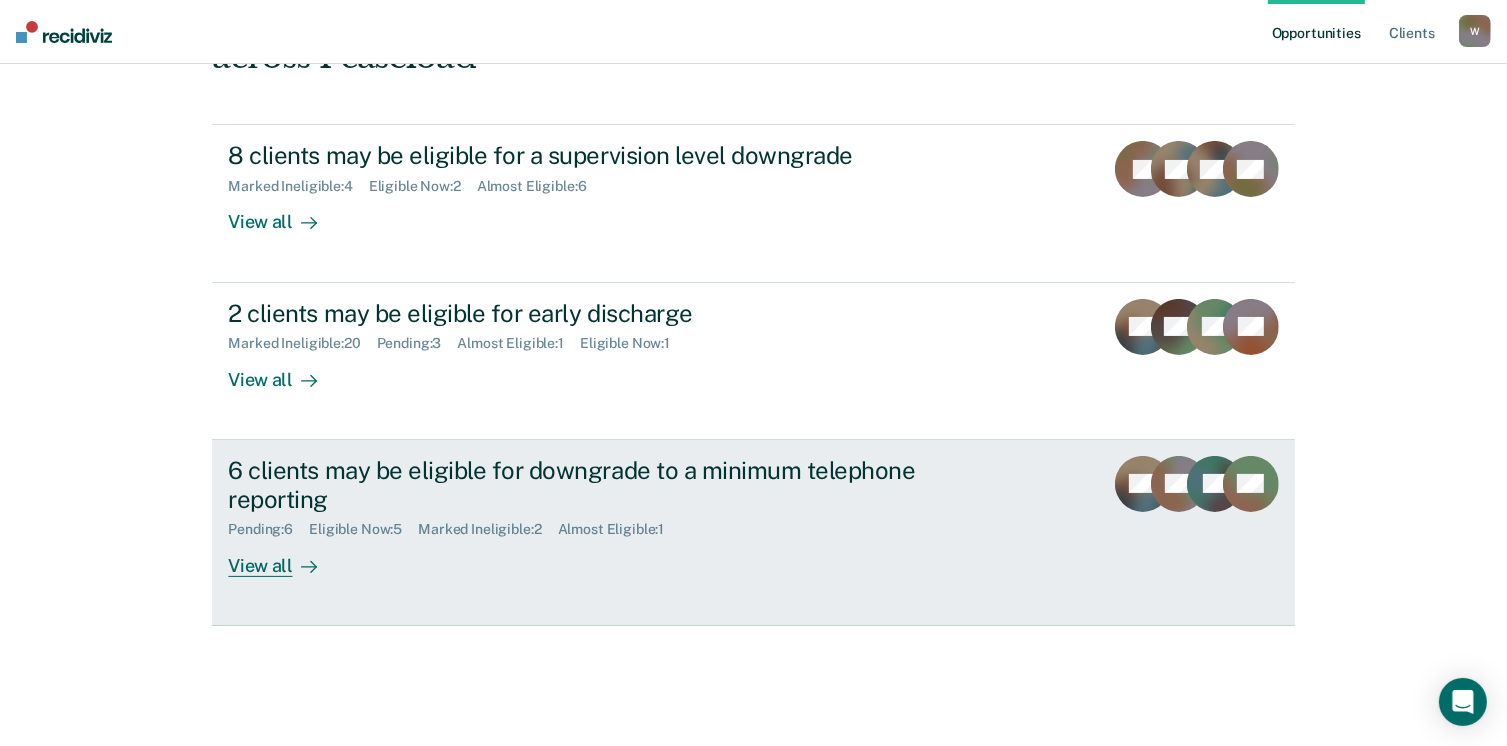 click on "View all" at bounding box center [284, 557] 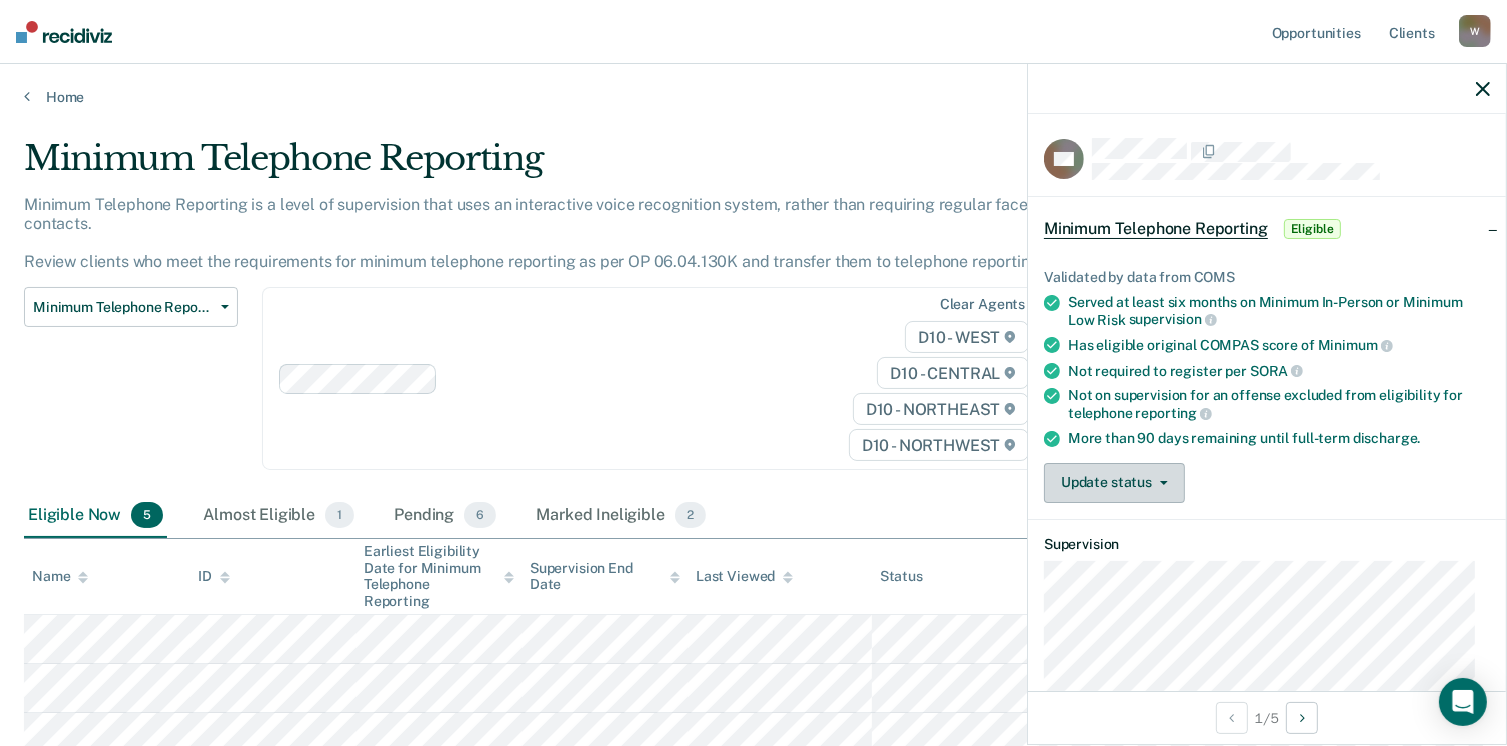 click on "Update status" at bounding box center (1114, 483) 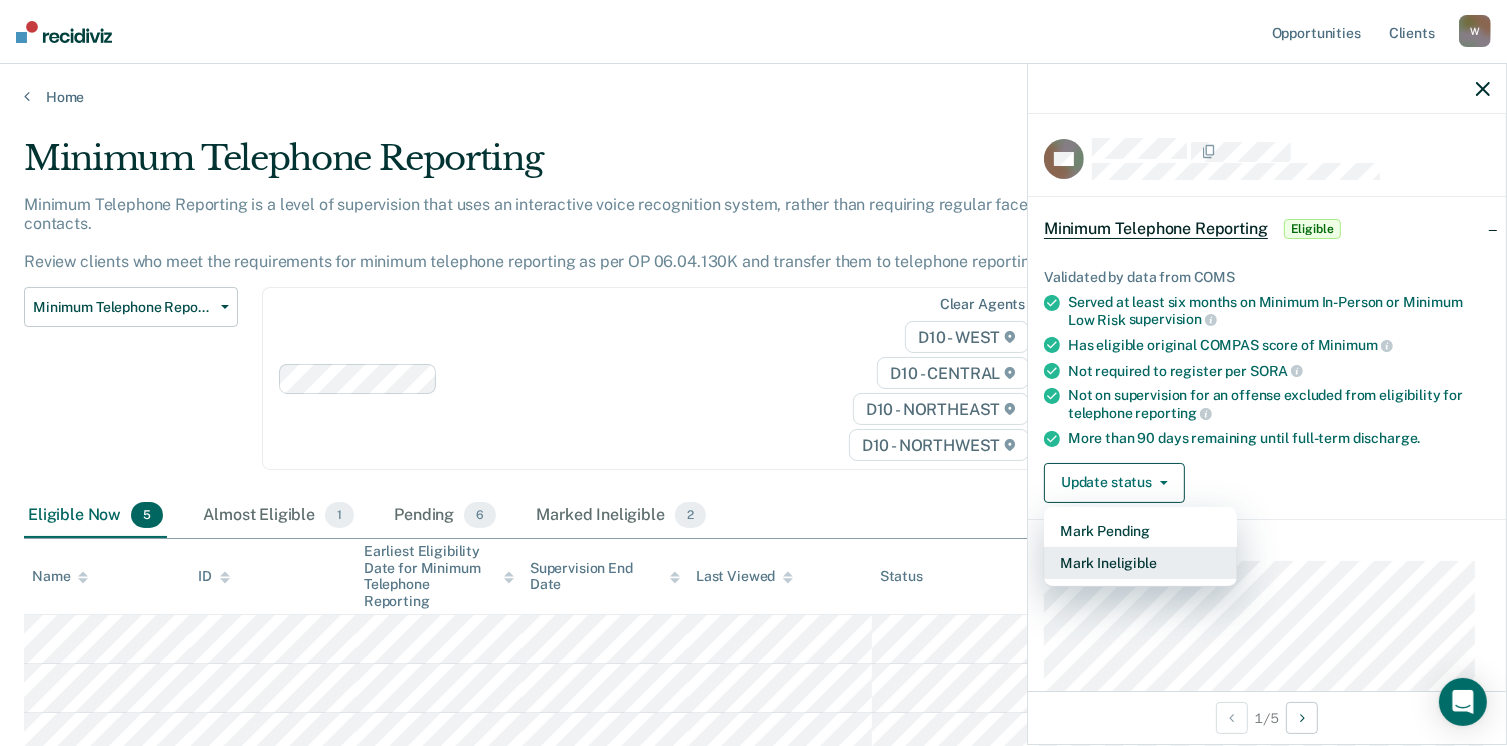 click on "Mark Ineligible" at bounding box center (1140, 563) 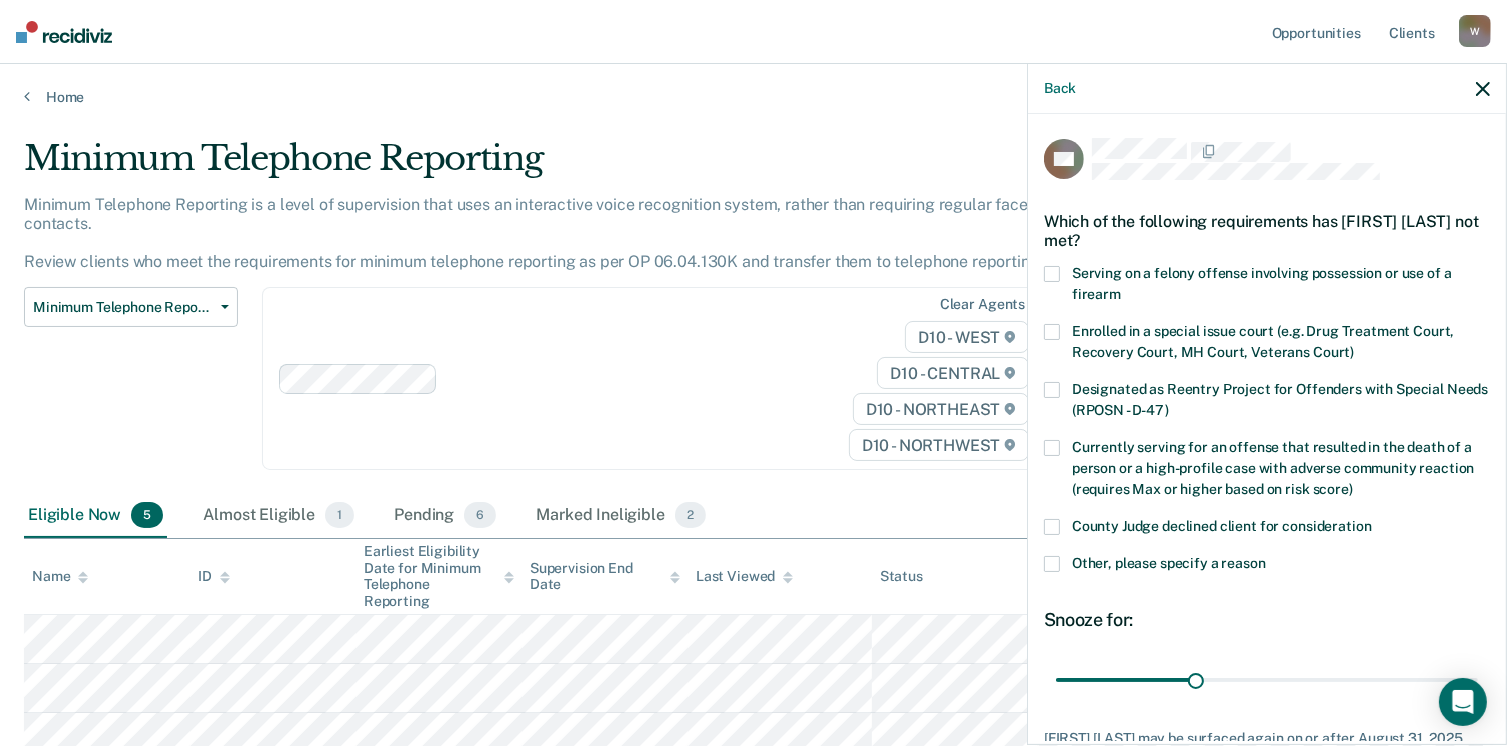 click at bounding box center (1052, 564) 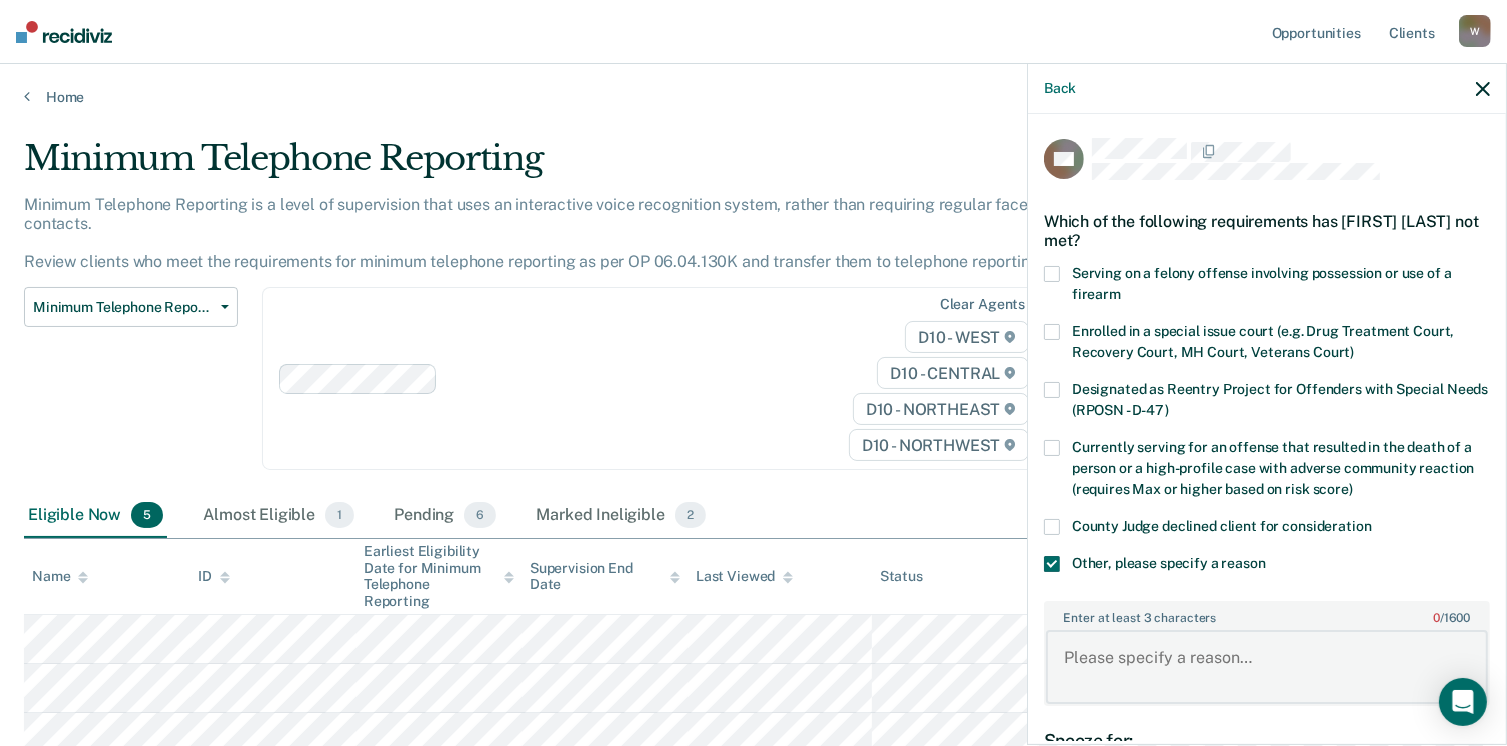 click on "Enter at least 3 characters 0  /  1600" at bounding box center (1267, 667) 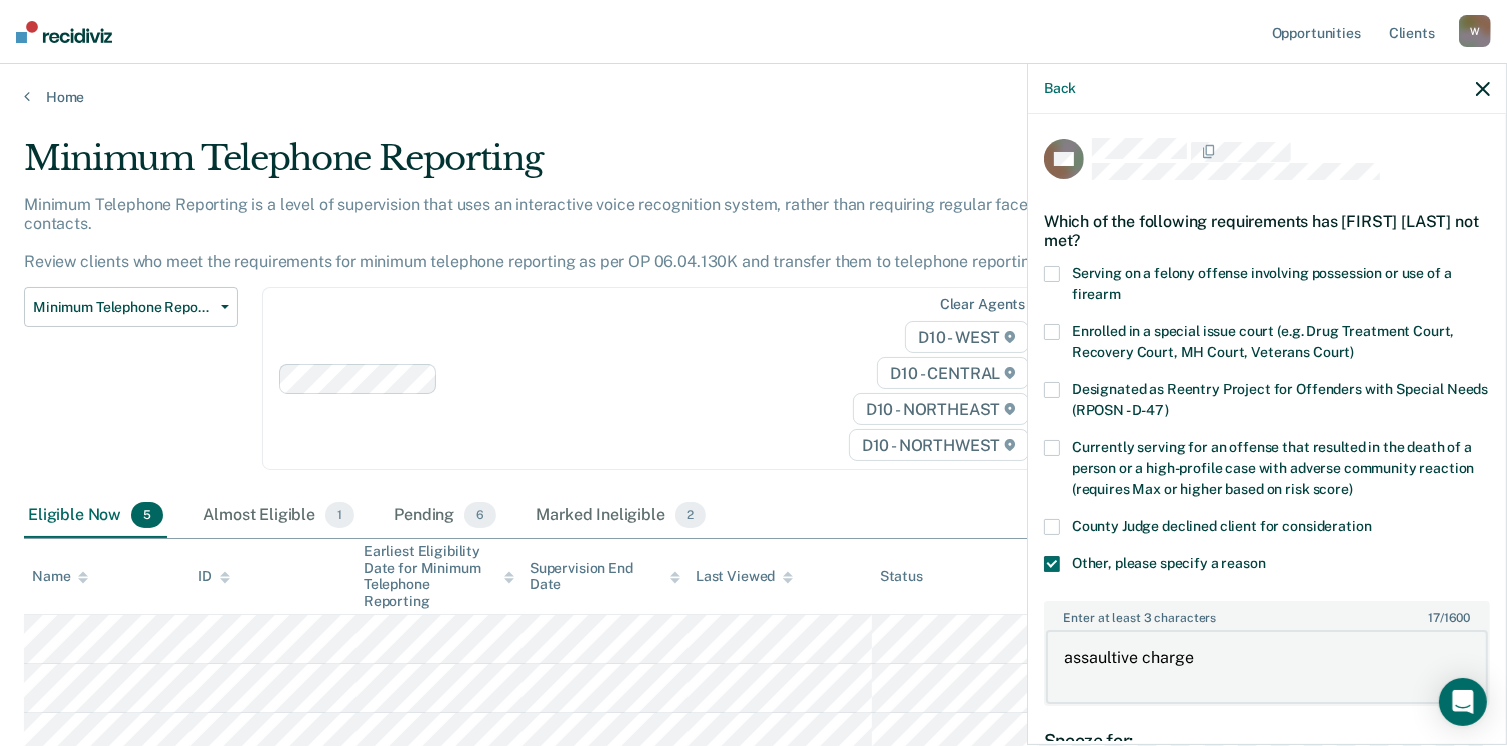 type on "assaultive charge" 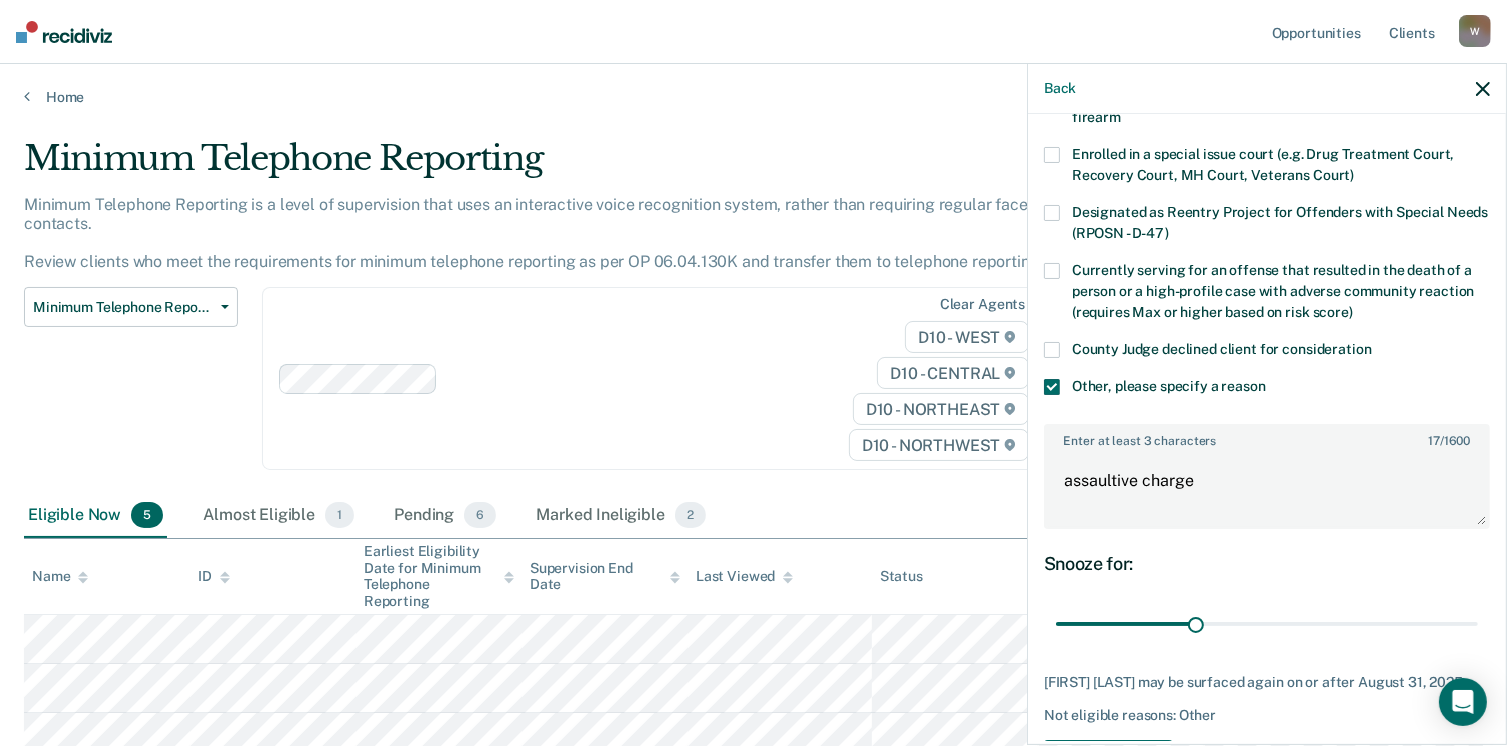 scroll, scrollTop: 248, scrollLeft: 0, axis: vertical 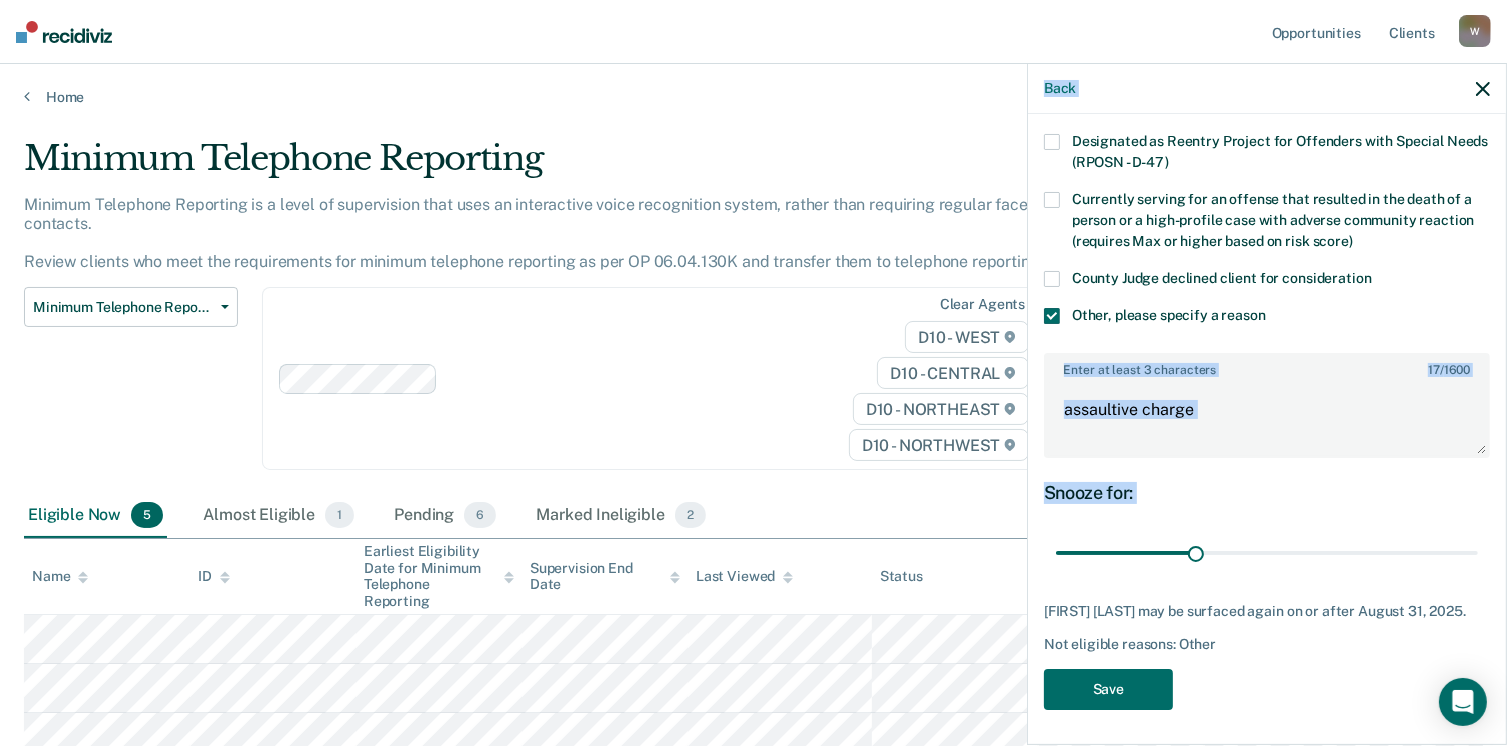 drag, startPoint x: 1183, startPoint y: 528, endPoint x: 1528, endPoint y: 513, distance: 345.32593 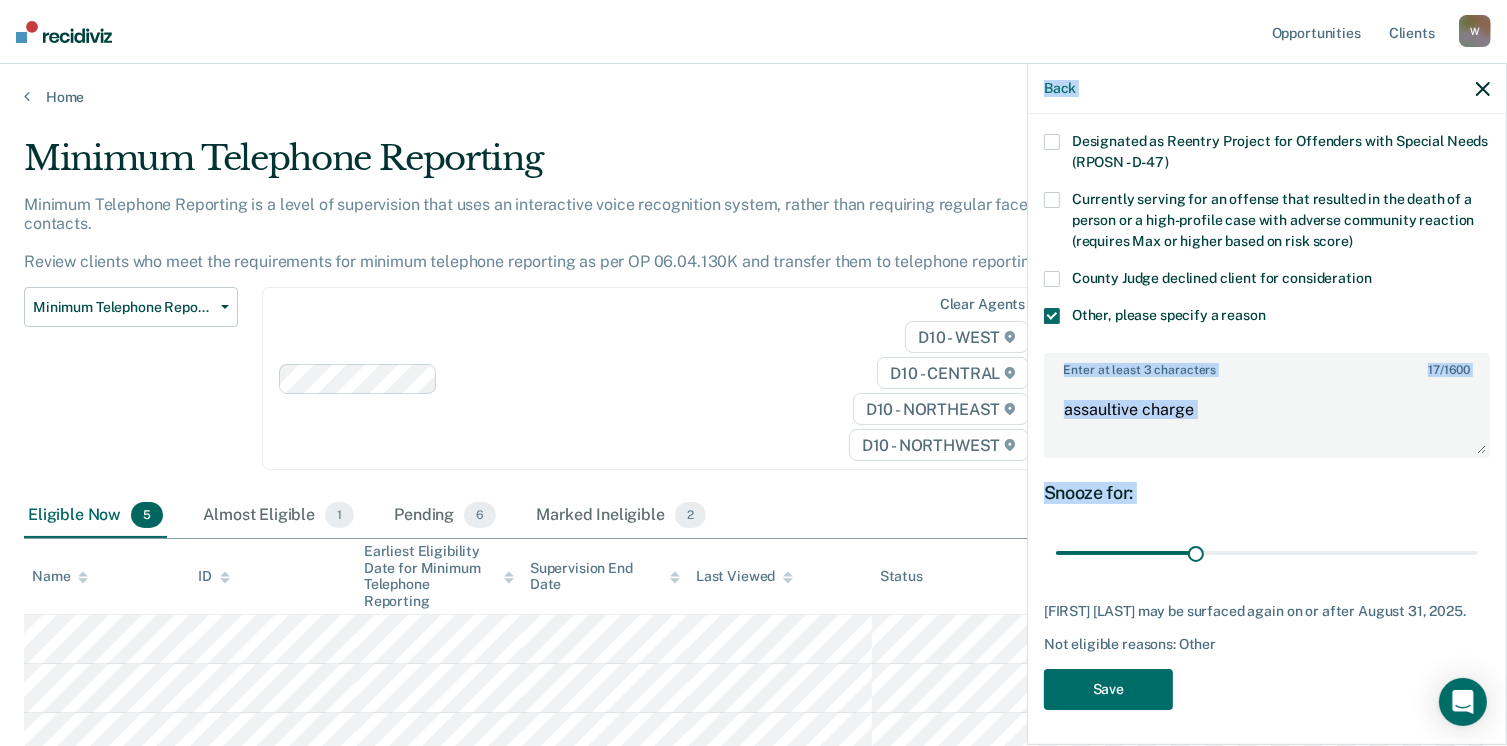 click on "Looks like you’re using Internet Explorer 11. For faster loading and a better experience, use Microsoft Edge, Google Chrome, or Firefox. × Opportunities Client s [EMAIL] W Profile How it works Log Out Home Minimum Telephone Reporting   Minimum Telephone Reporting is a level of supervision that uses an interactive voice recognition system, rather than requiring regular face-to-face contacts. Review clients who meet the requirements for minimum telephone reporting as per OP 06.04.130K and transfer them to telephone reporting in COMS. Minimum Telephone Reporting Classification Review Early Discharge Minimum Telephone Reporting Overdue for Discharge Supervision Level Mismatch Clear   agents D10 - WEST   D10 - CENTRAL   D10 - NORTHEAST   D10 - NORTHWEST   Eligible Now 5 Almost Eligible 1 Pending 6 Marked Ineligible 2 Name ID Earliest Eligibility Date for Minimum Telephone Reporting Supervision End Date Last Viewed Status Assigned to
Back AA   17  /  1600 30 days" at bounding box center [753, 373] 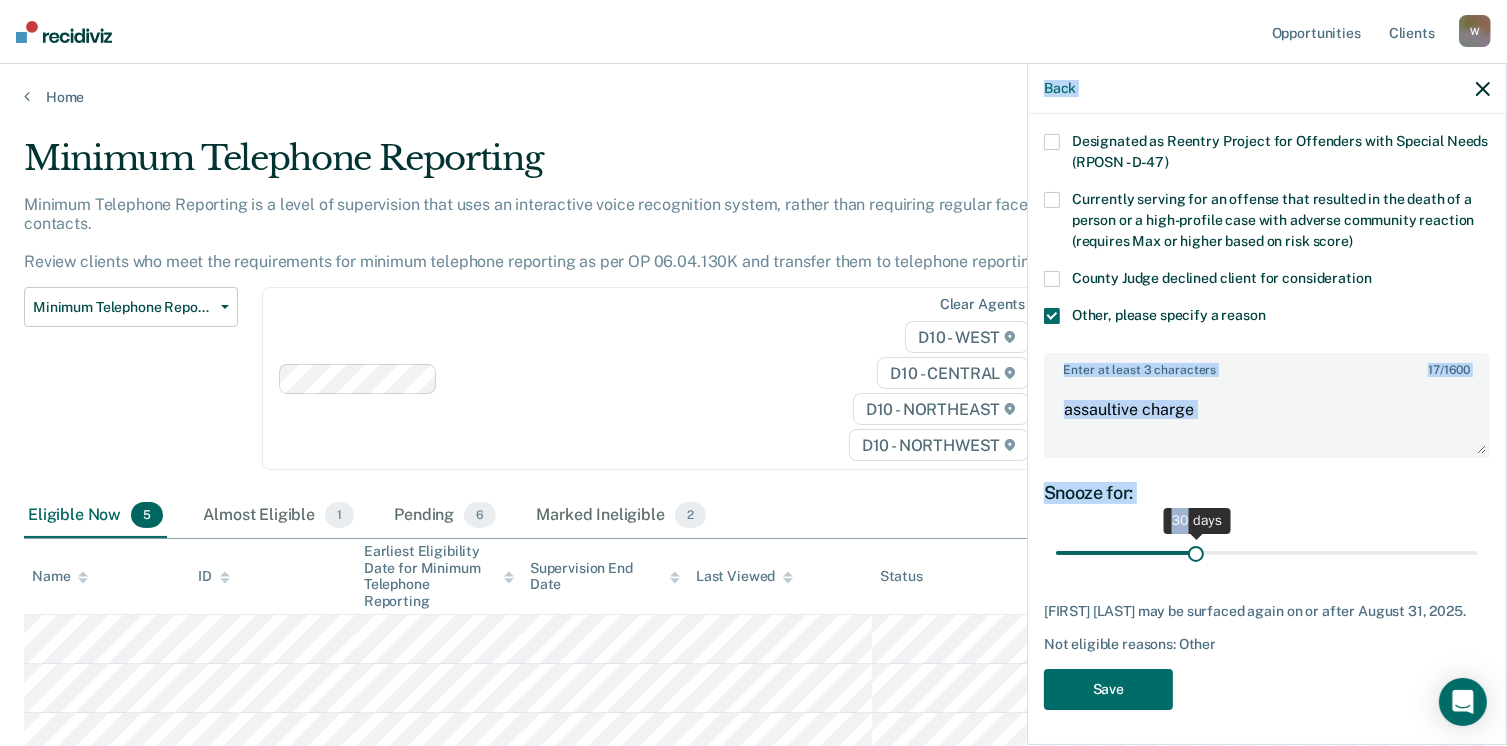 click at bounding box center (1267, 553) 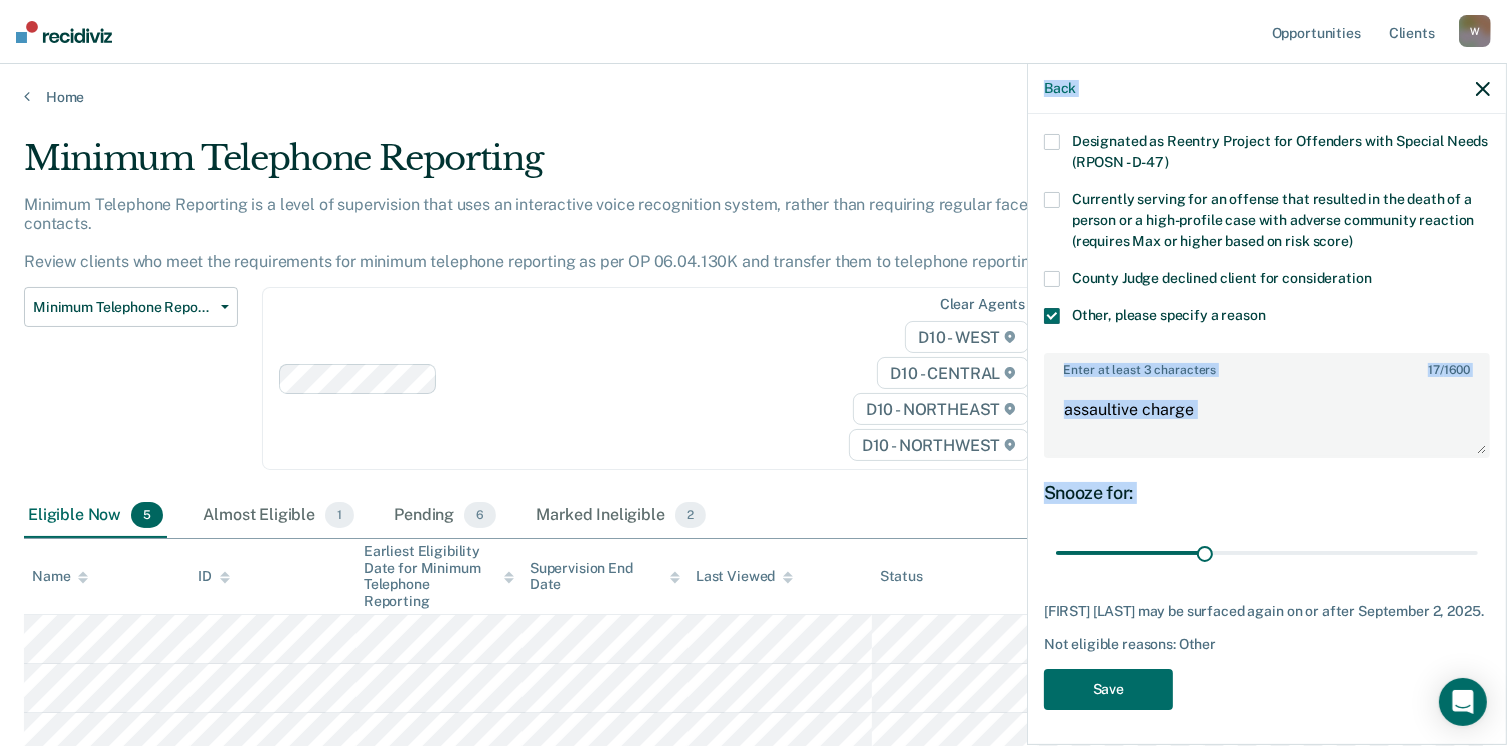 click on "assaultive charge" at bounding box center (1267, 419) 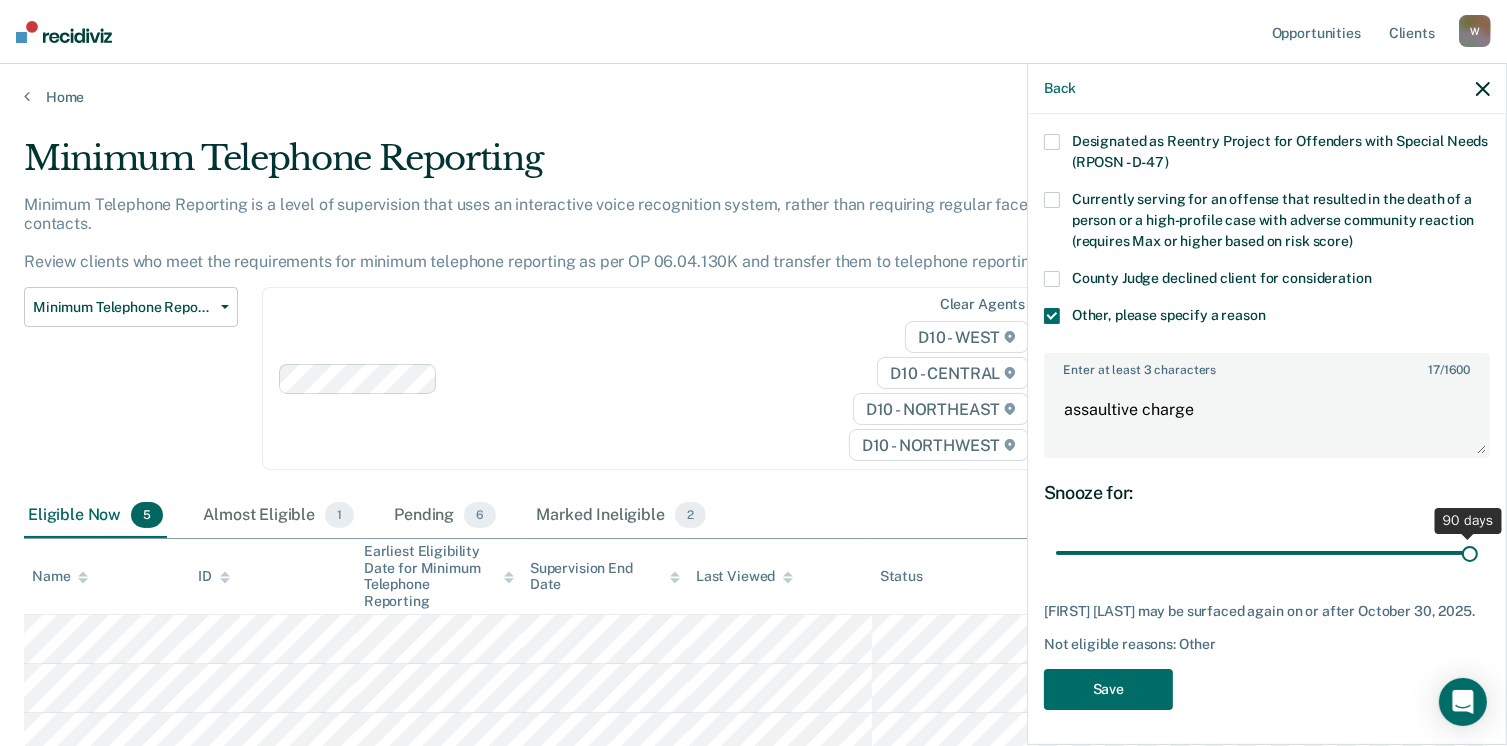 drag, startPoint x: 1200, startPoint y: 547, endPoint x: 1509, endPoint y: 555, distance: 309.10355 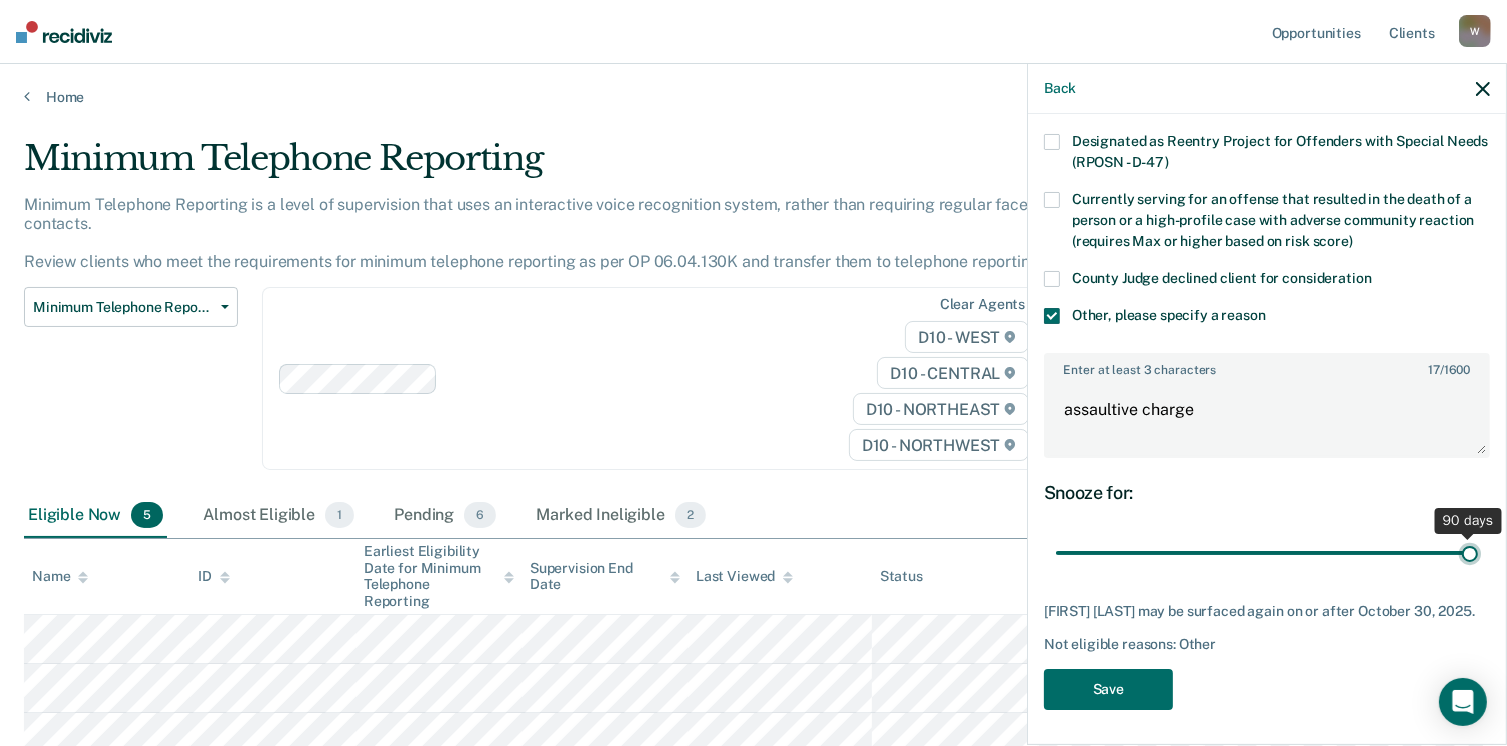 type on "90" 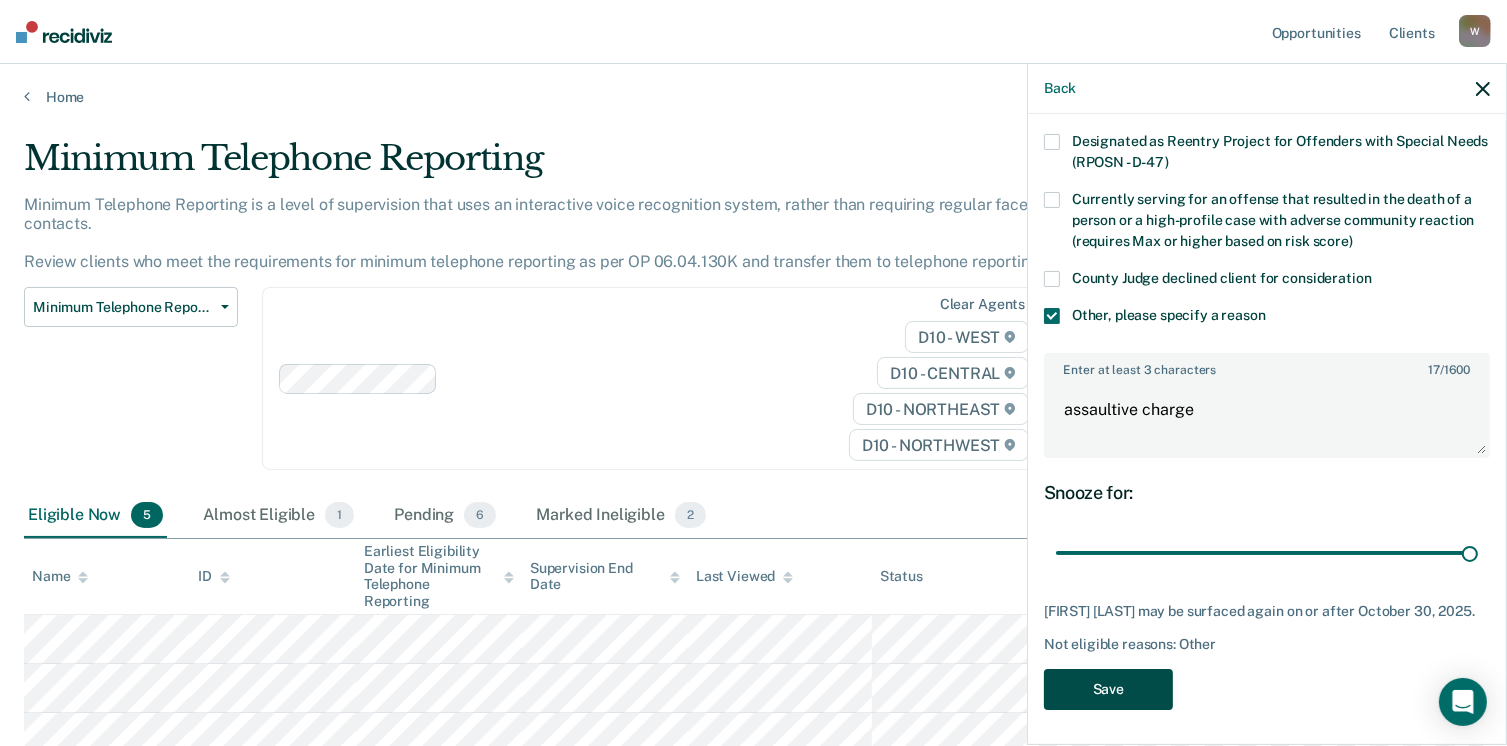 click on "Save" at bounding box center (1108, 689) 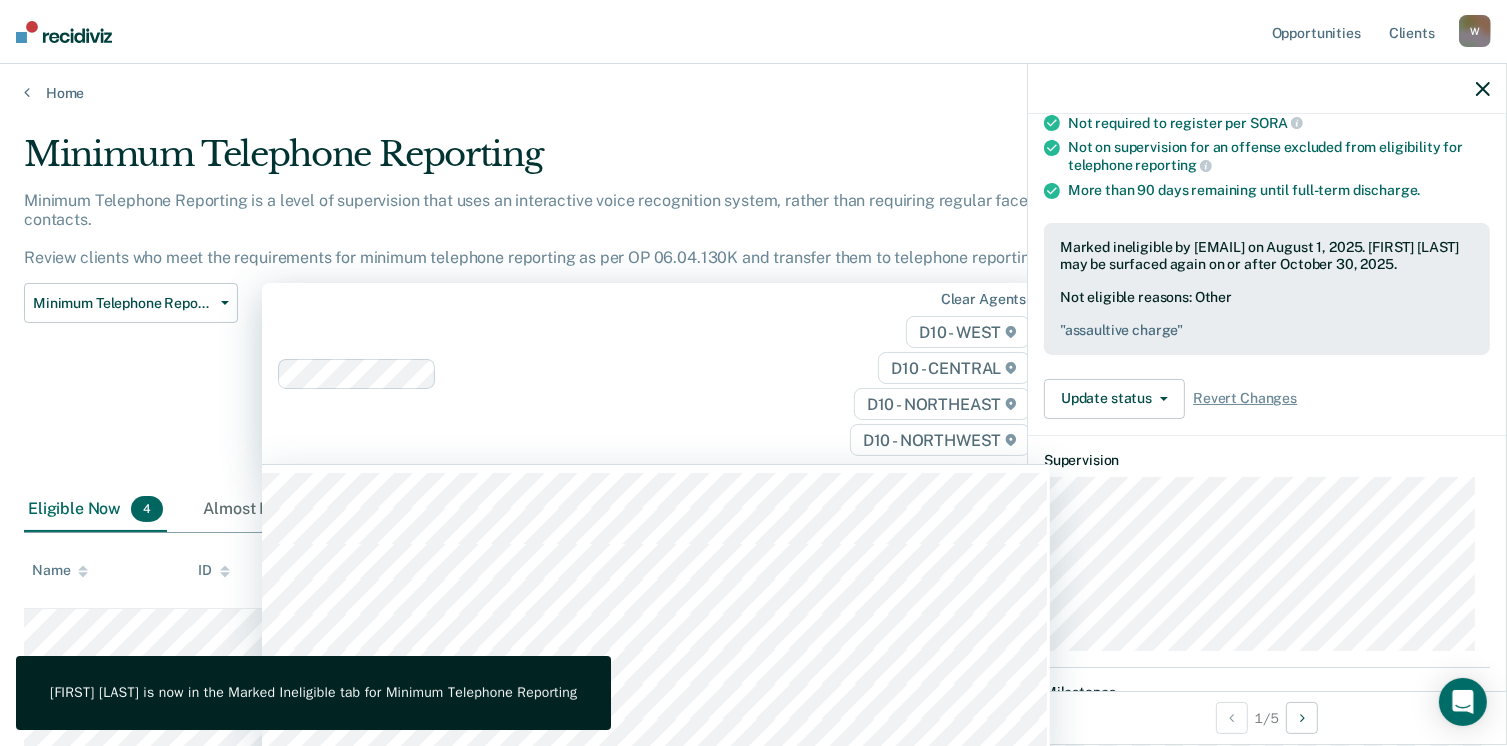click at bounding box center [542, 374] 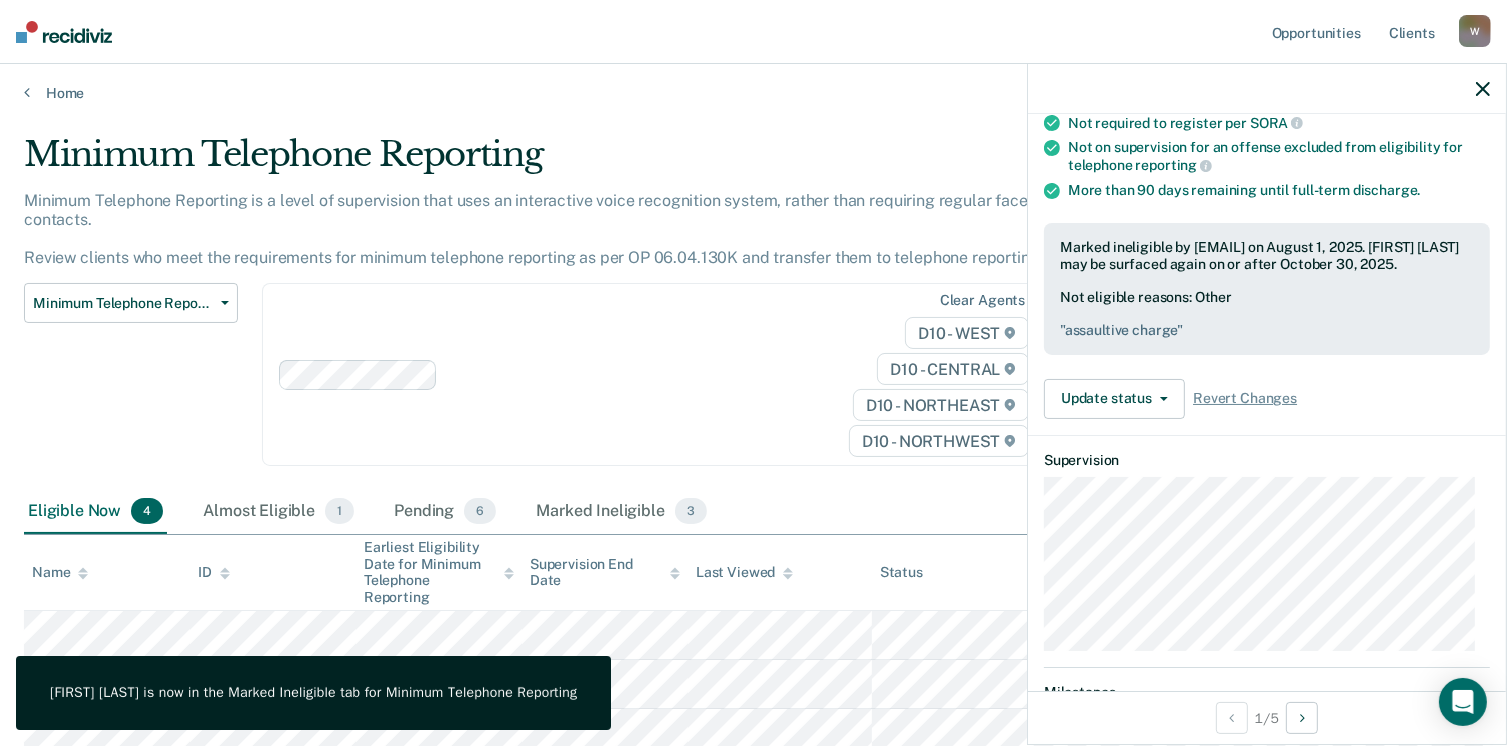 click on "Minimum Telephone Reporting Classification Review Early Discharge Minimum Telephone Reporting Overdue for Discharge Supervision Level Mismatch" at bounding box center [131, 386] 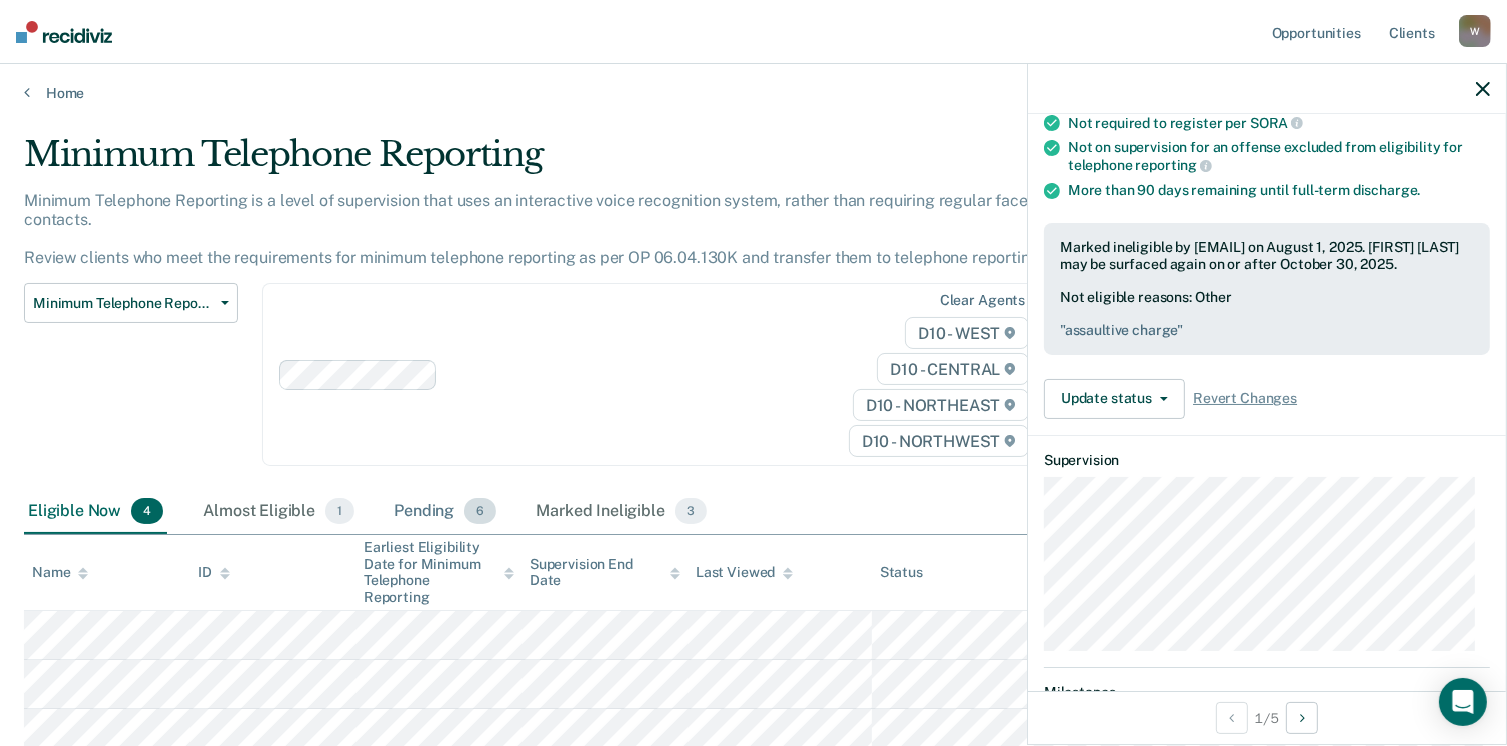 click on "Pending 6" at bounding box center (445, 512) 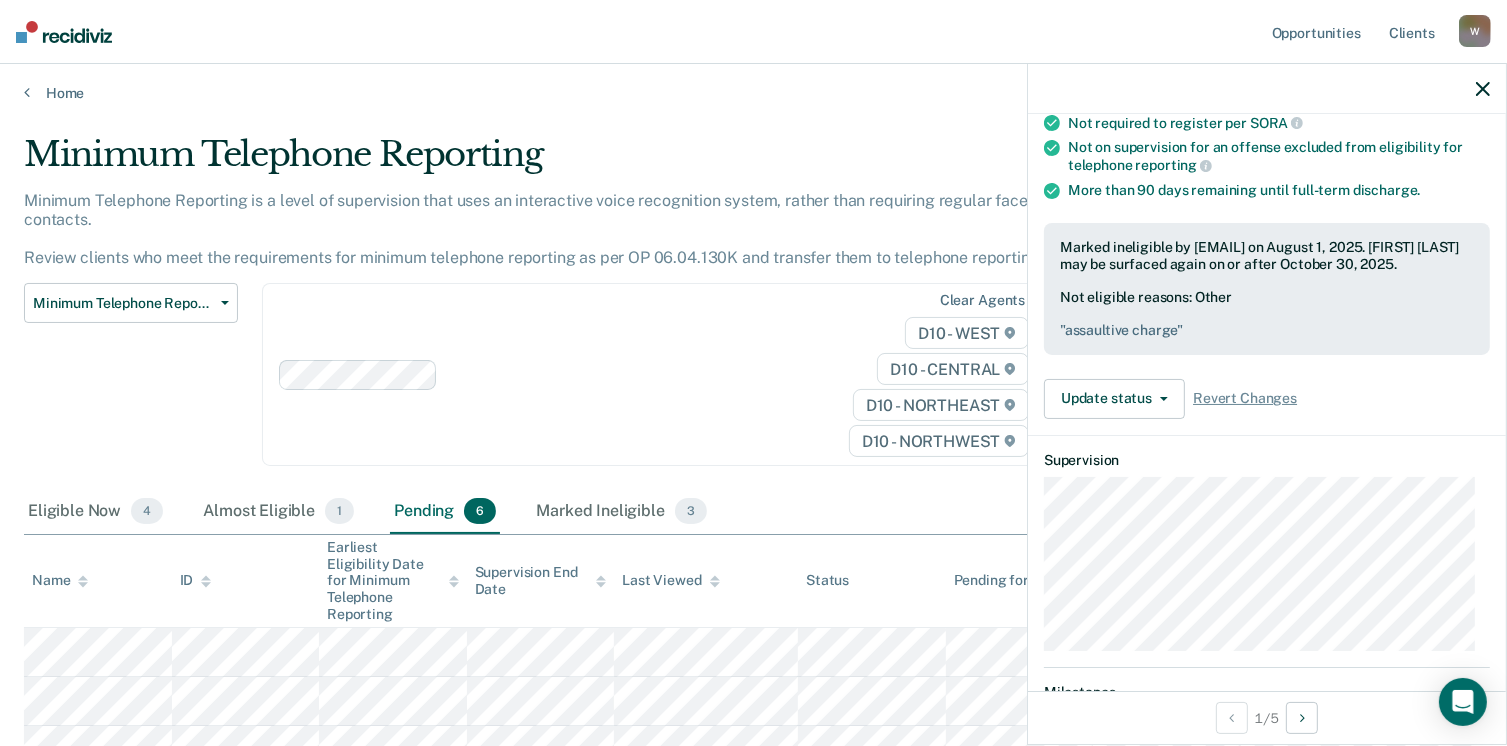 click 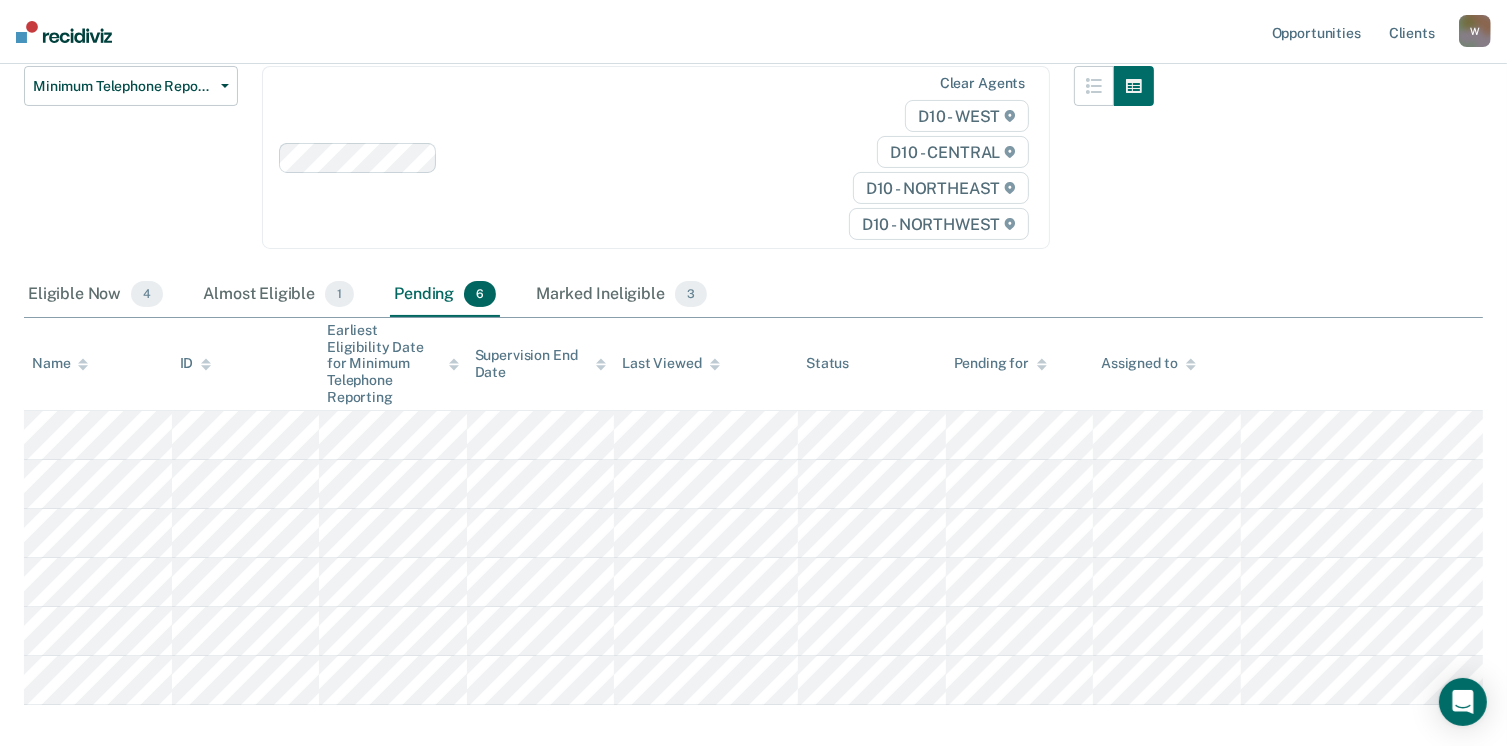 scroll, scrollTop: 230, scrollLeft: 0, axis: vertical 